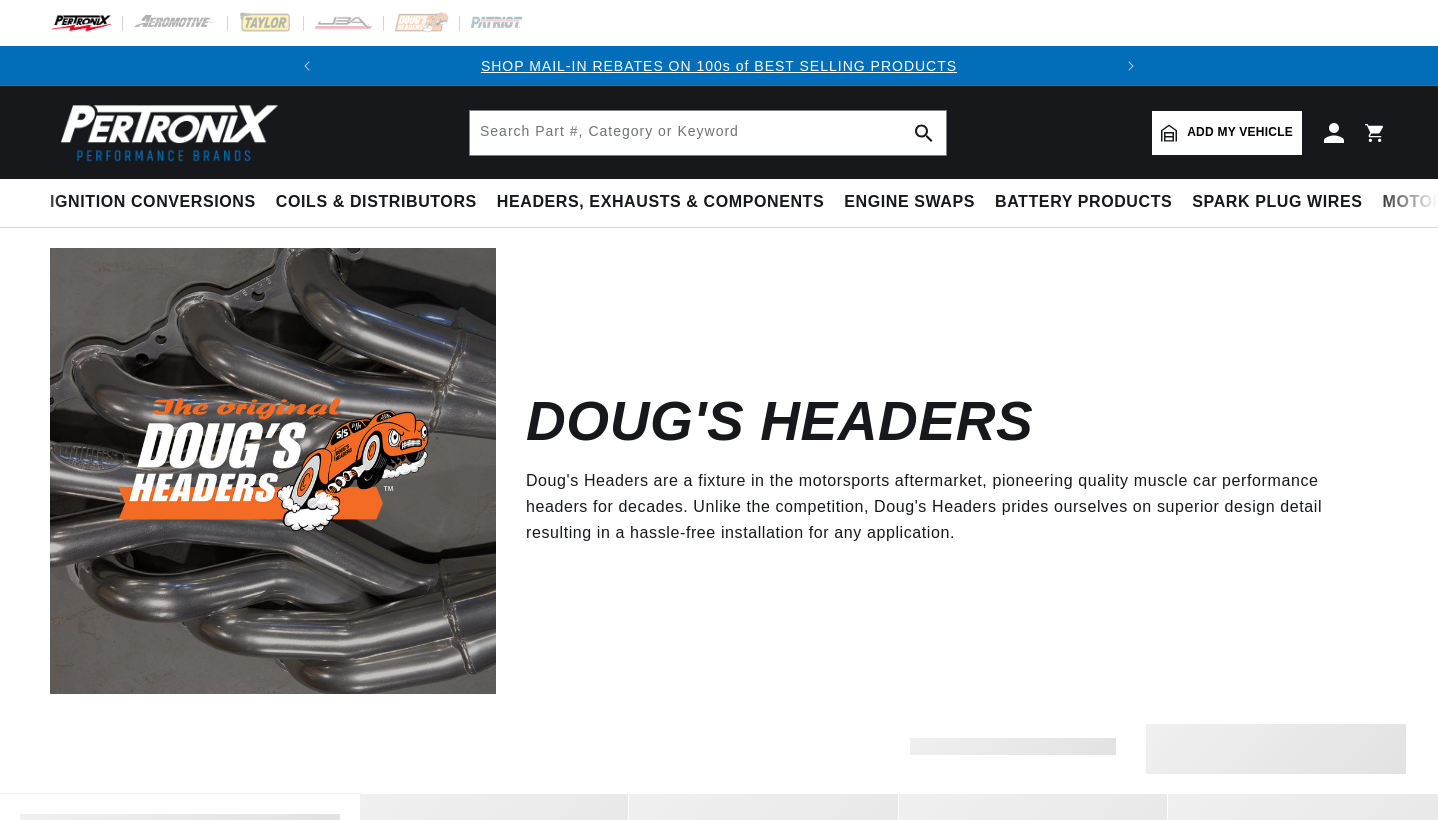 scroll, scrollTop: 0, scrollLeft: 0, axis: both 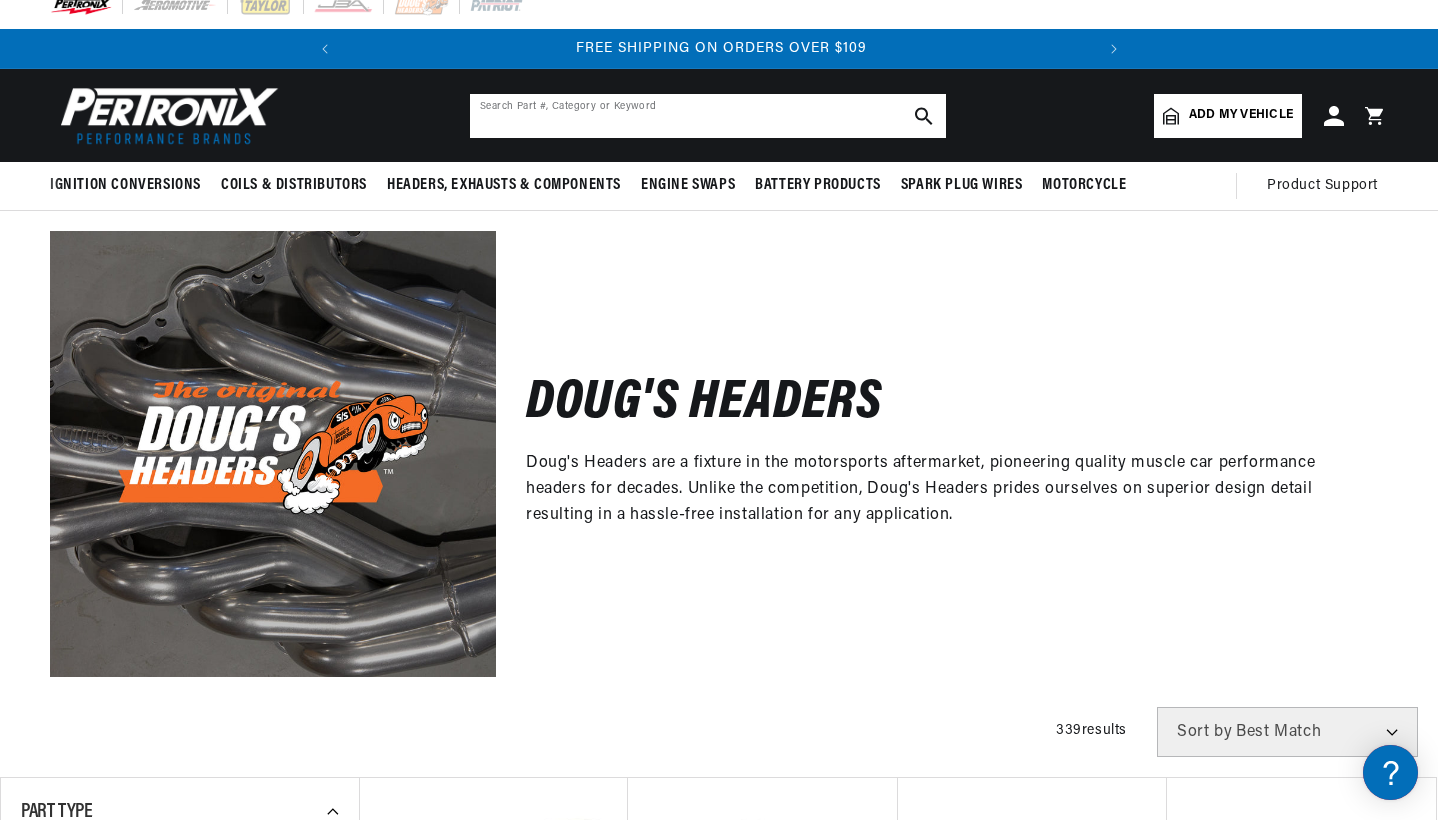 click at bounding box center [708, 116] 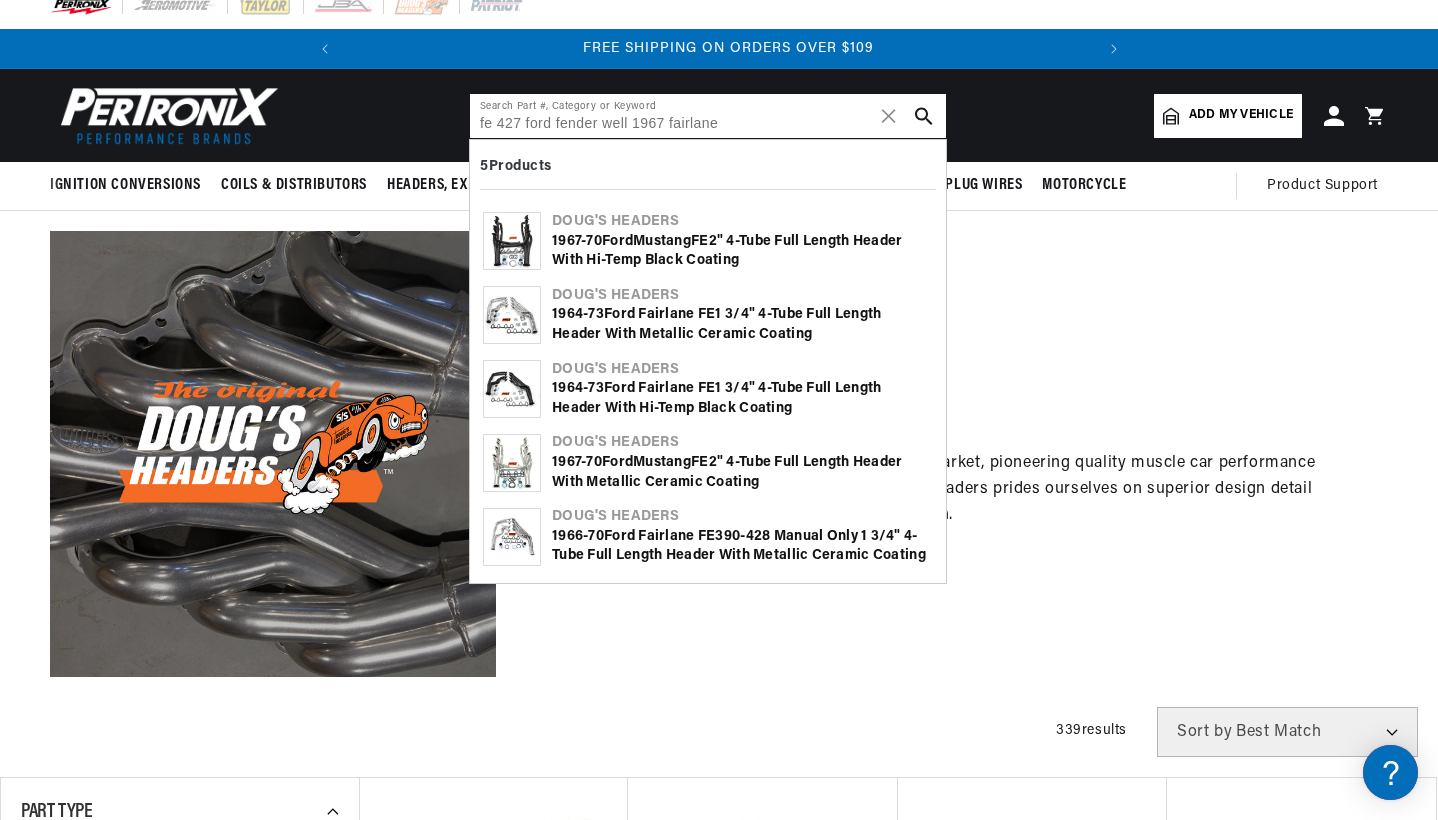 scroll, scrollTop: 0, scrollLeft: 747, axis: horizontal 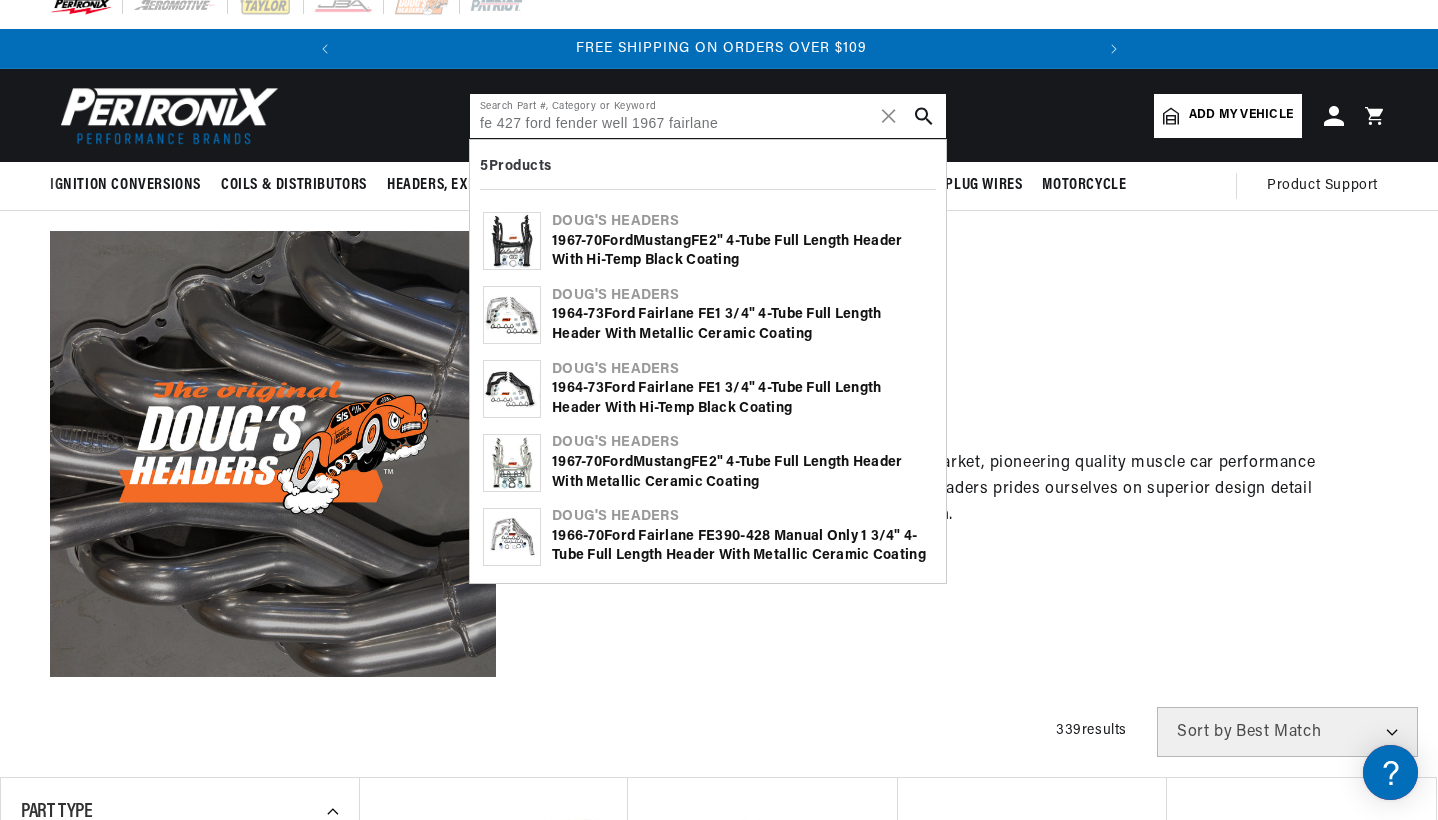 type on "fe 427 ford fender well 1967 fairlane" 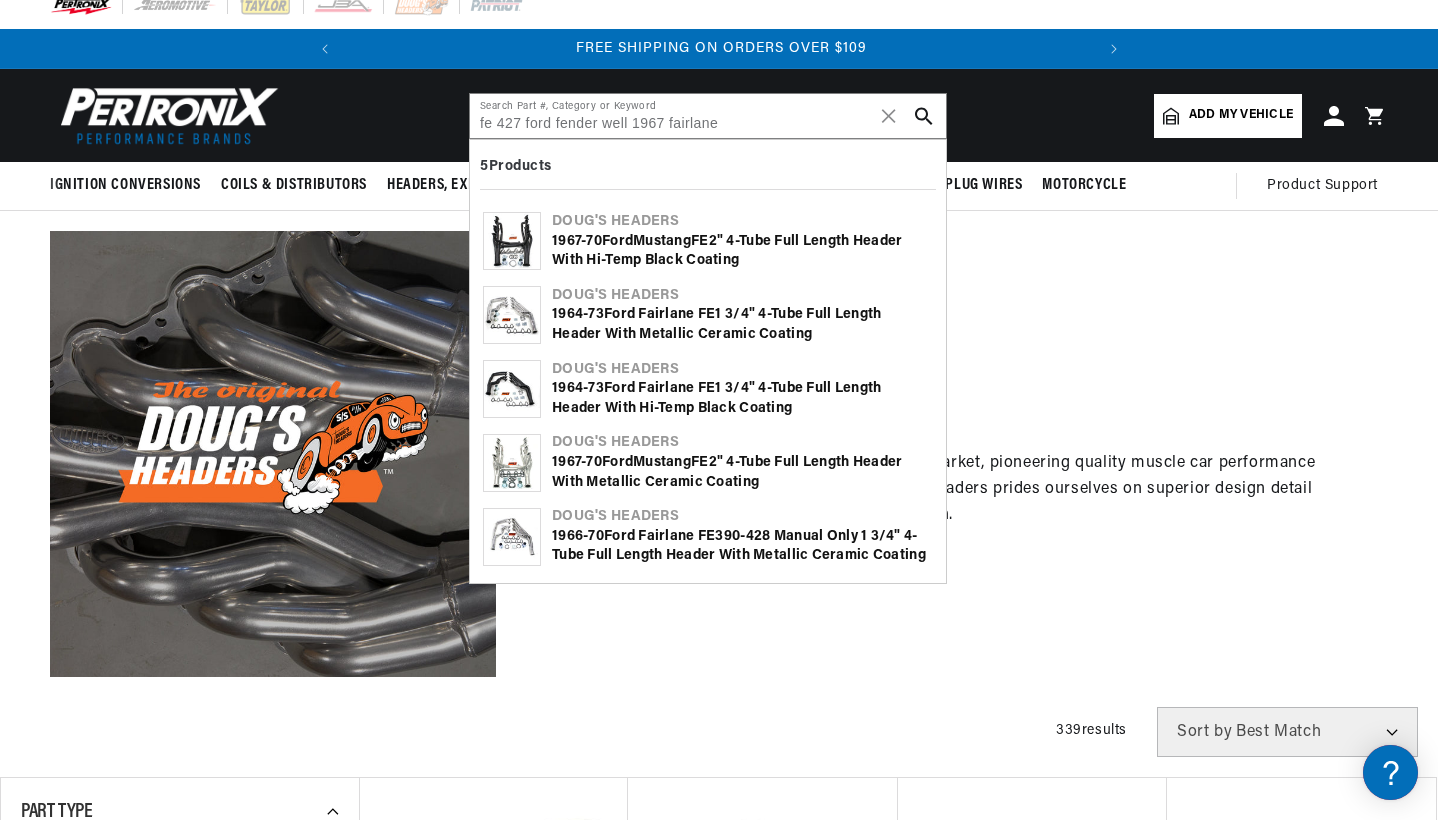 click 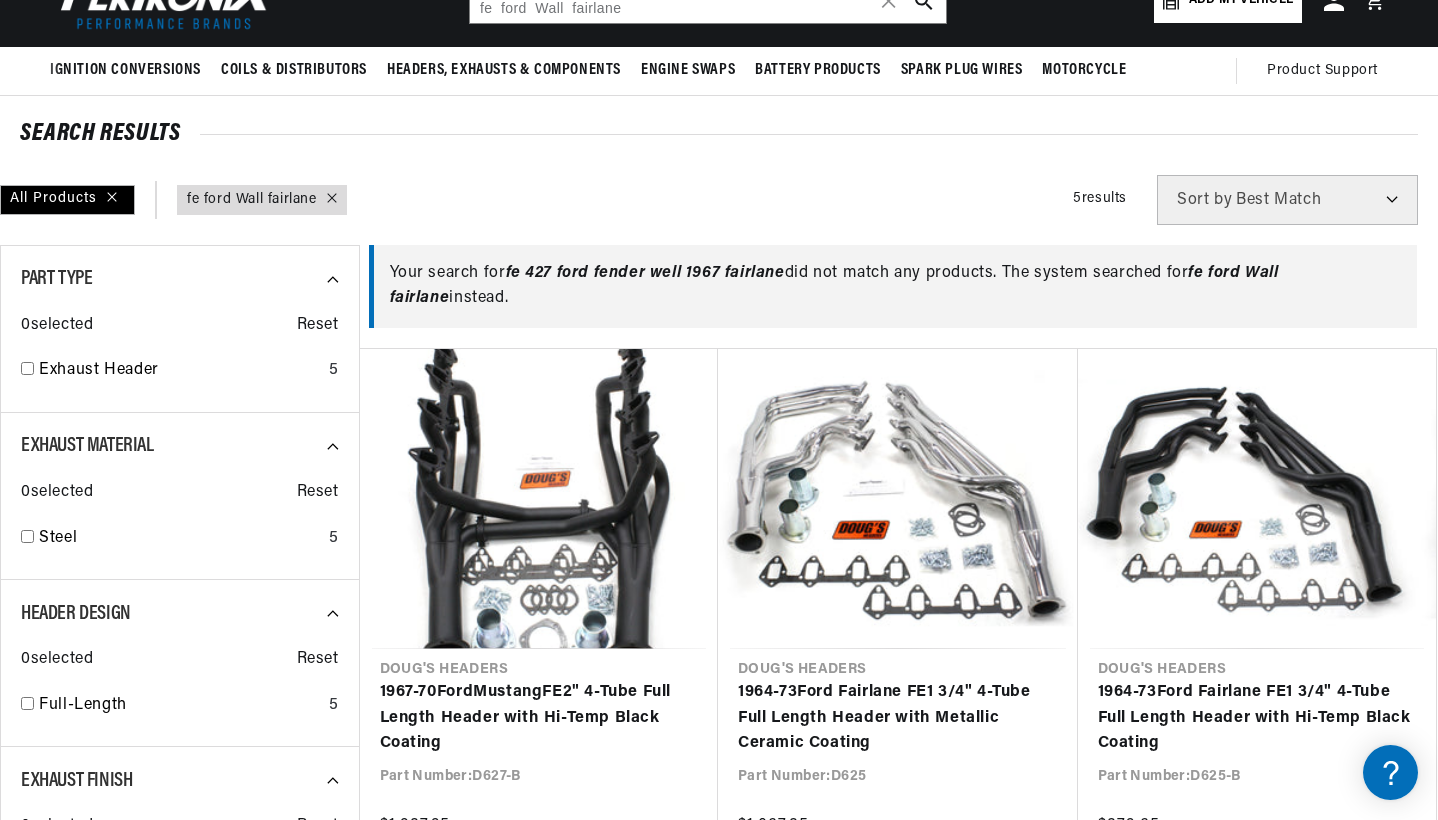 scroll, scrollTop: 202, scrollLeft: 0, axis: vertical 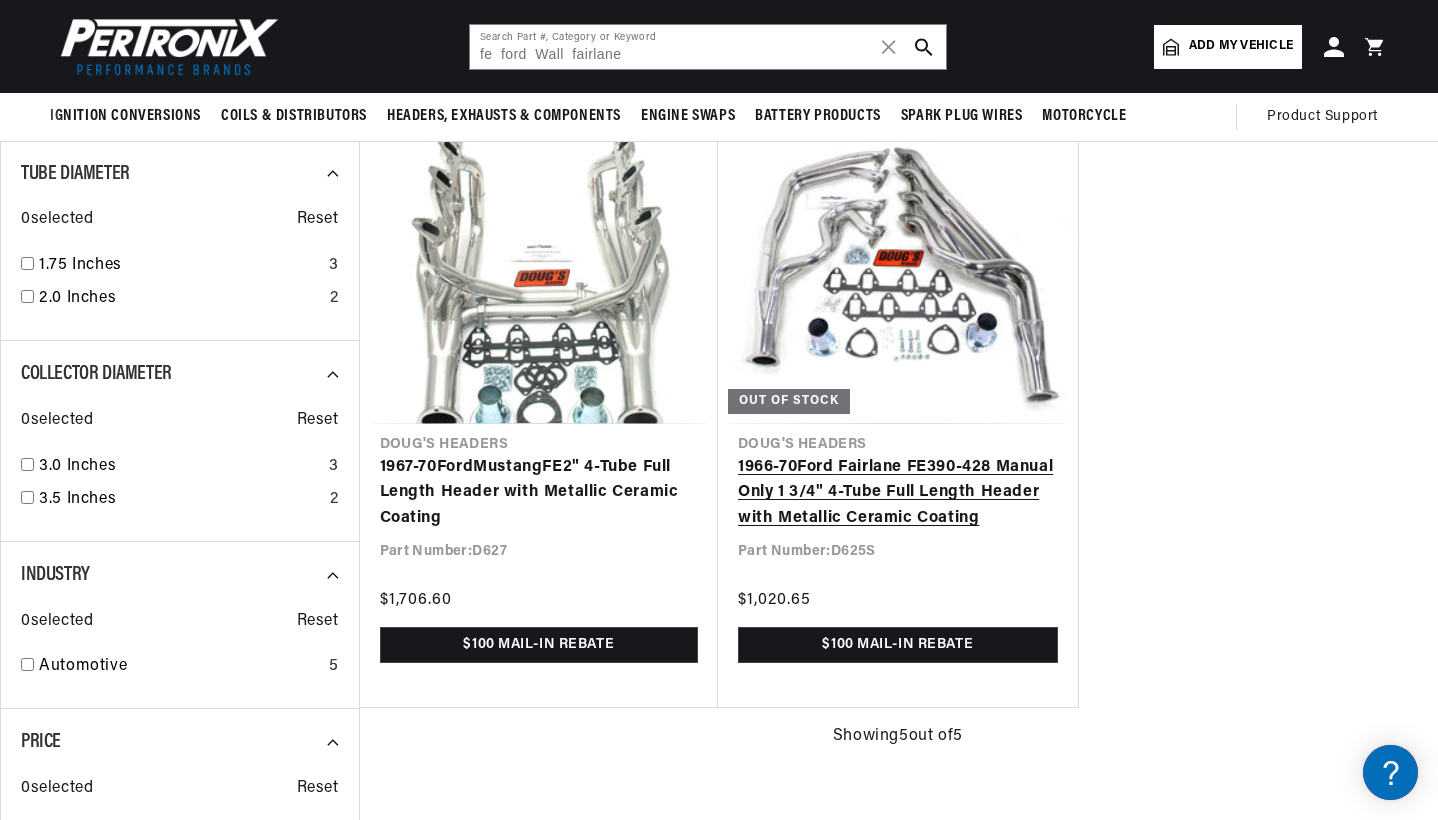 click on "1966-70  Ford   Fairlane   FE  390-428 Manual Only 1 3/4" 4-Tube Full Length Header with Metallic Ceramic Coating" at bounding box center [898, 493] 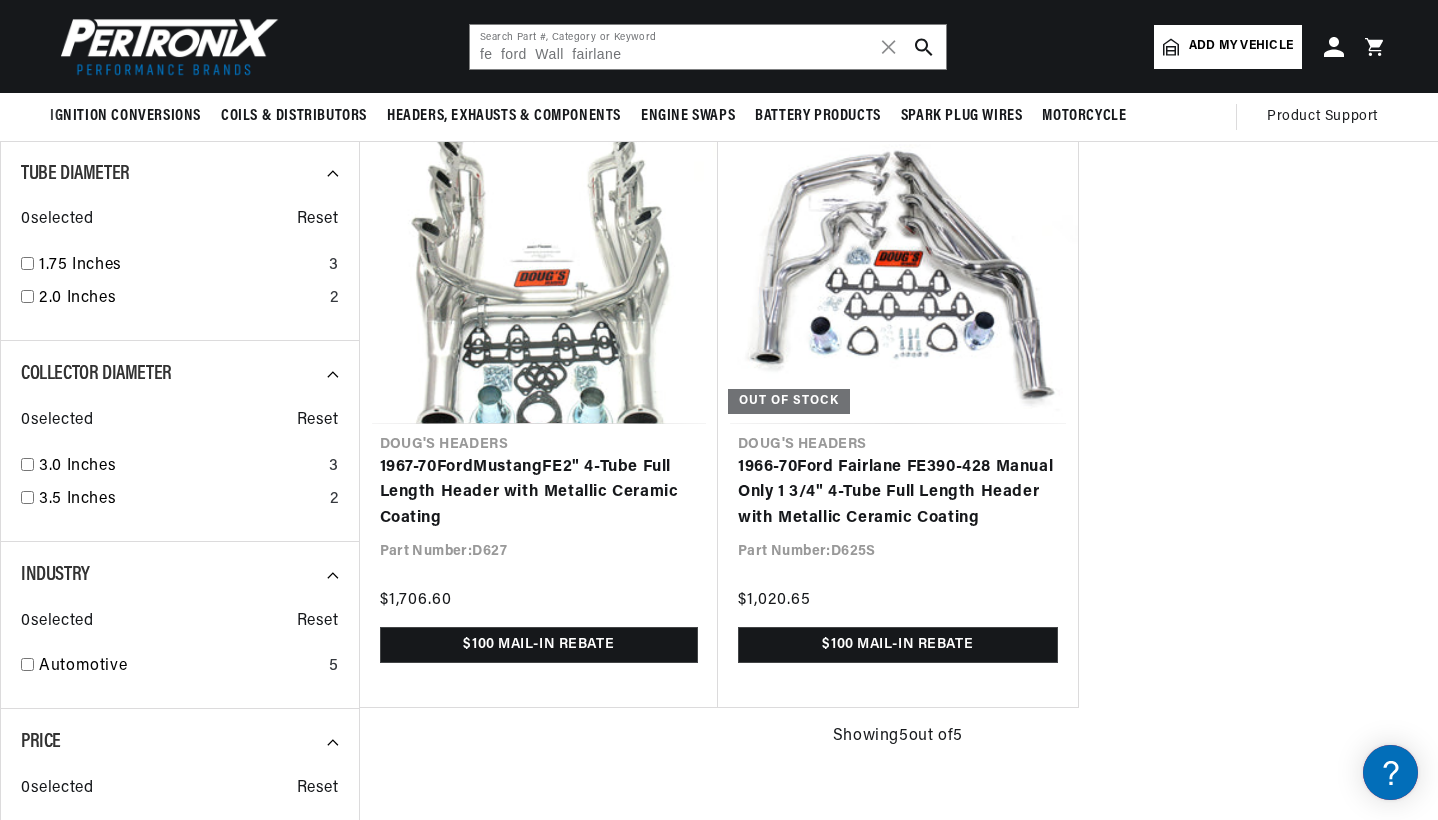 scroll, scrollTop: 0, scrollLeft: 747, axis: horizontal 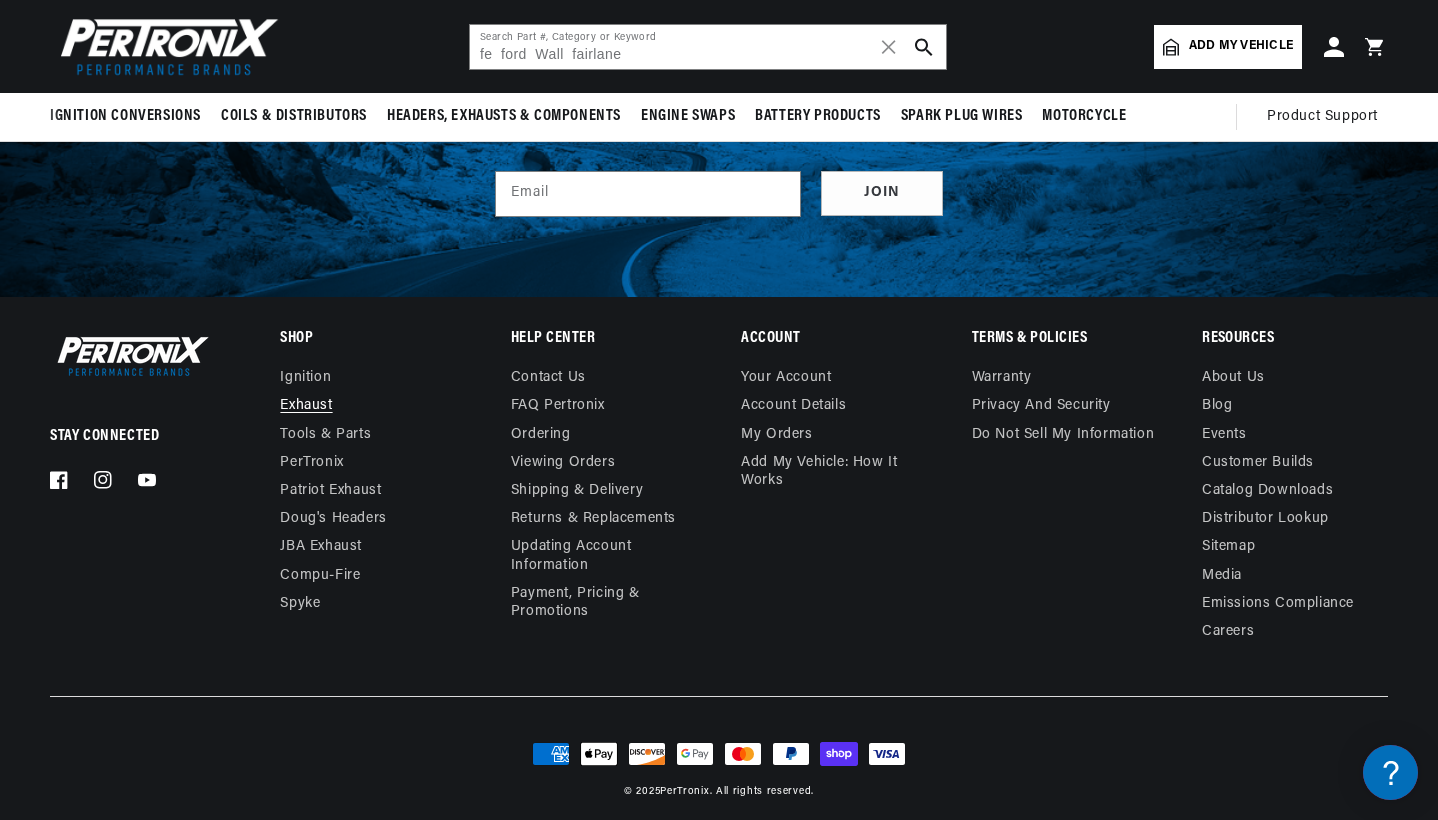 click on "Exhaust" at bounding box center [306, 406] 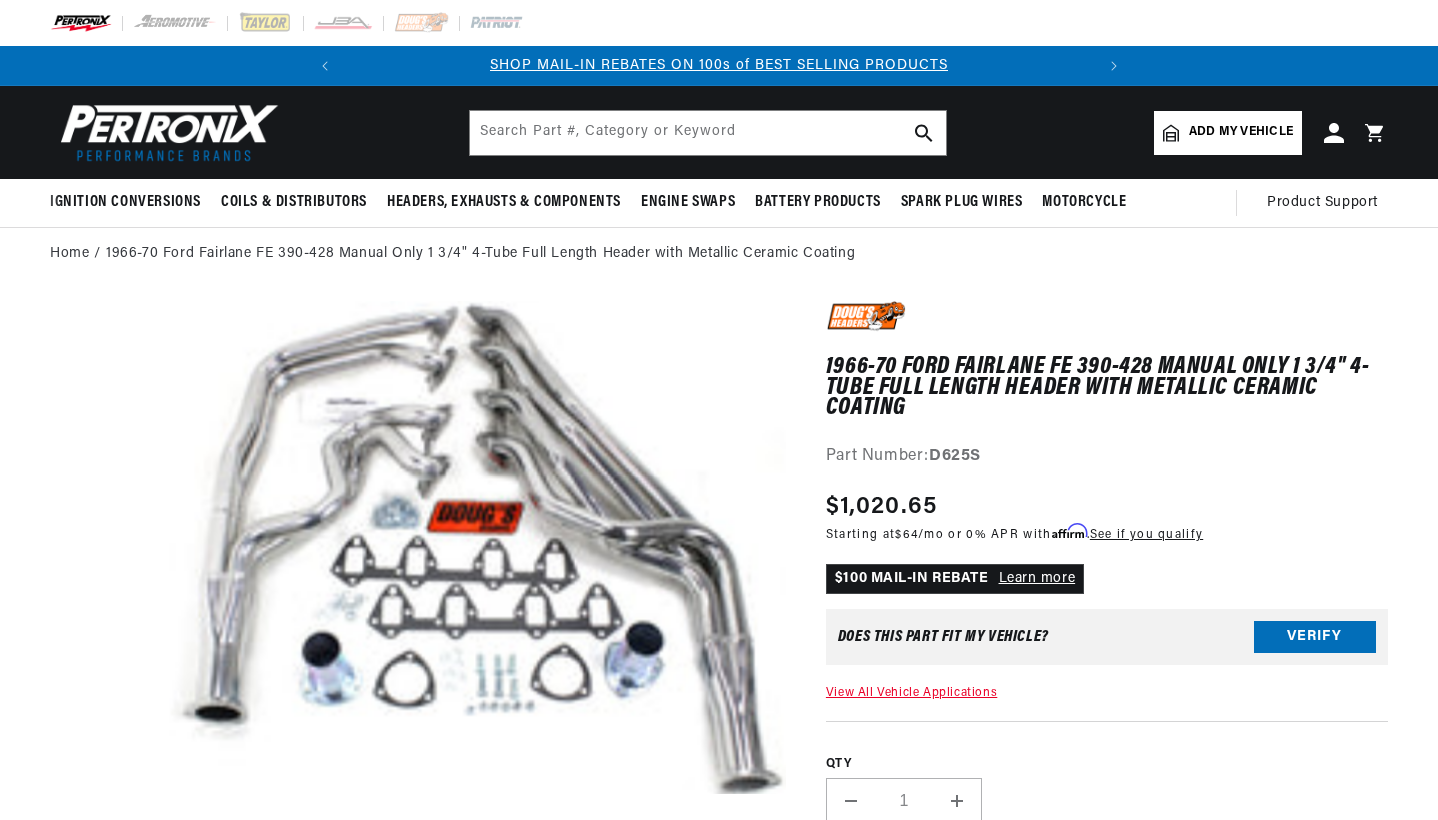 scroll, scrollTop: 0, scrollLeft: 0, axis: both 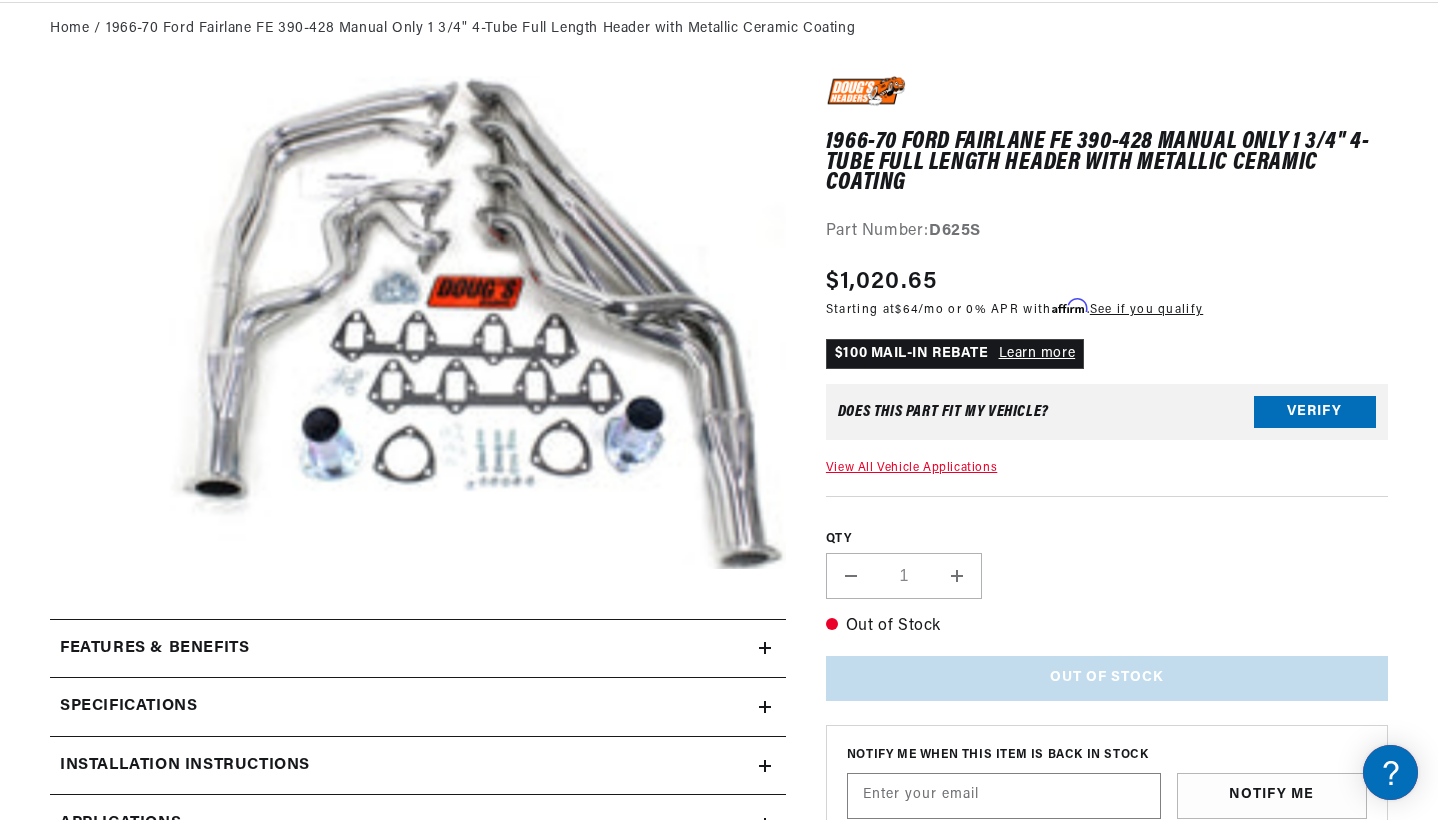 click on "View All Vehicle Applications" at bounding box center [911, 468] 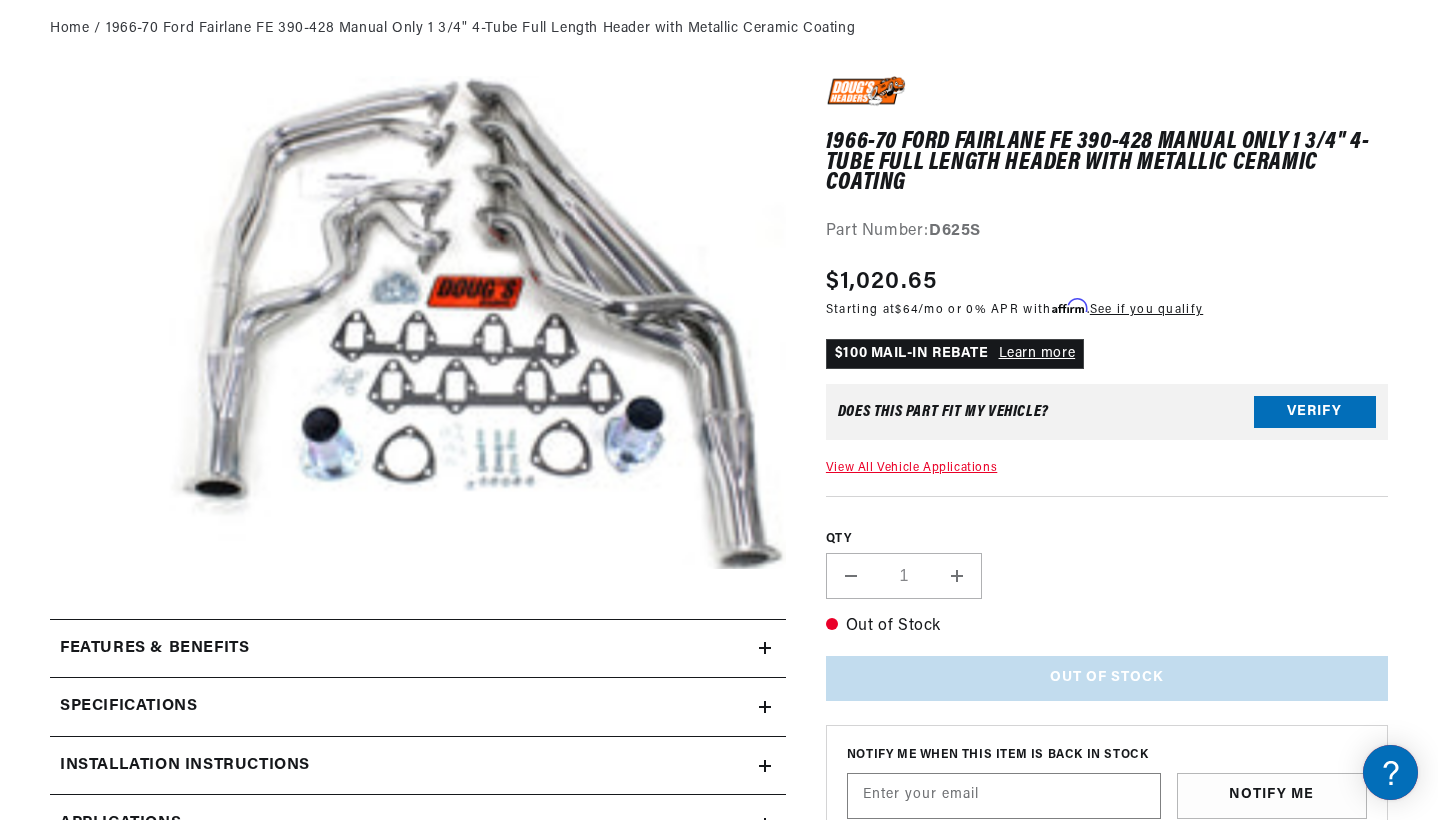 scroll, scrollTop: 2747, scrollLeft: 0, axis: vertical 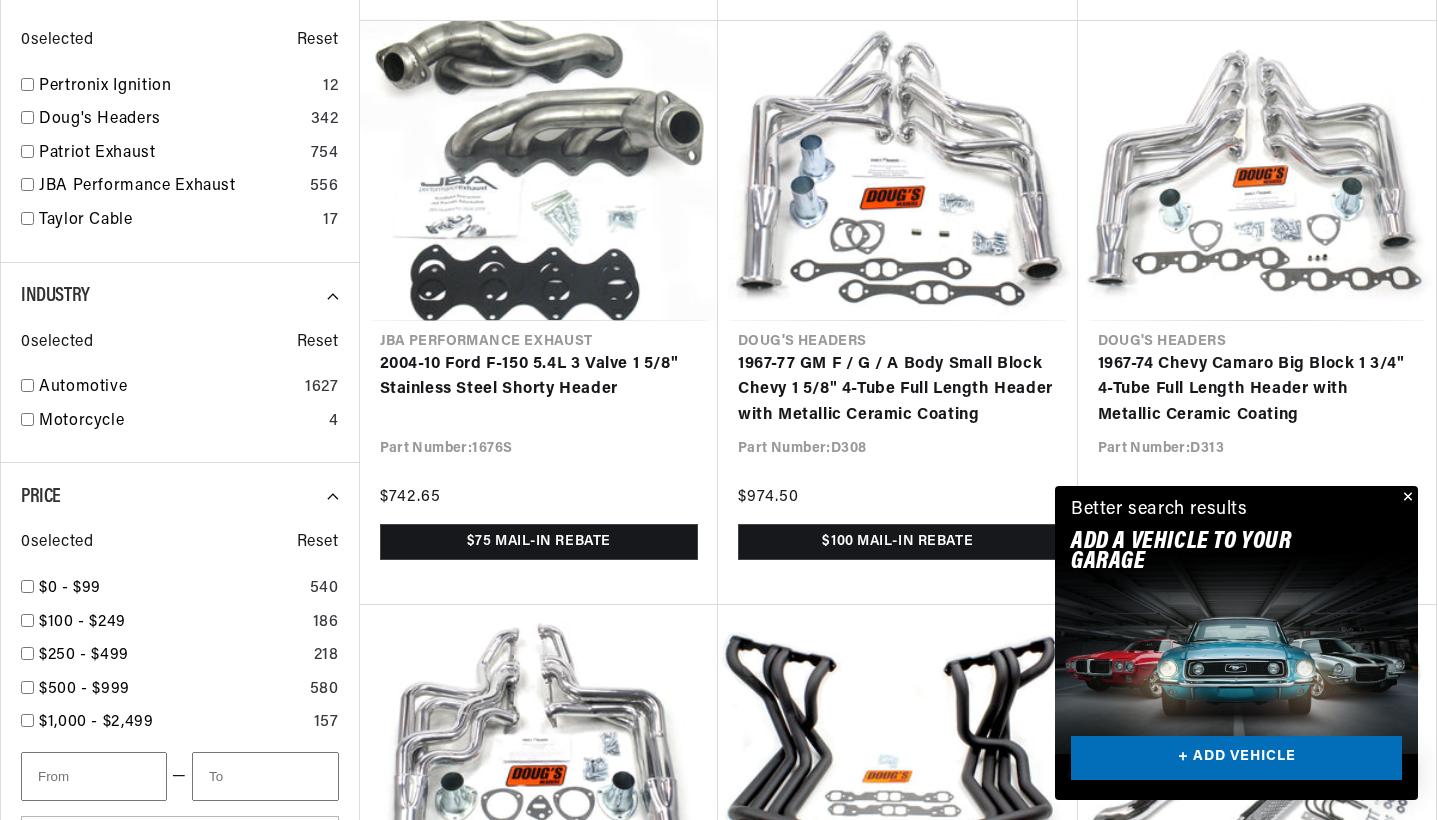 click at bounding box center [1406, 498] 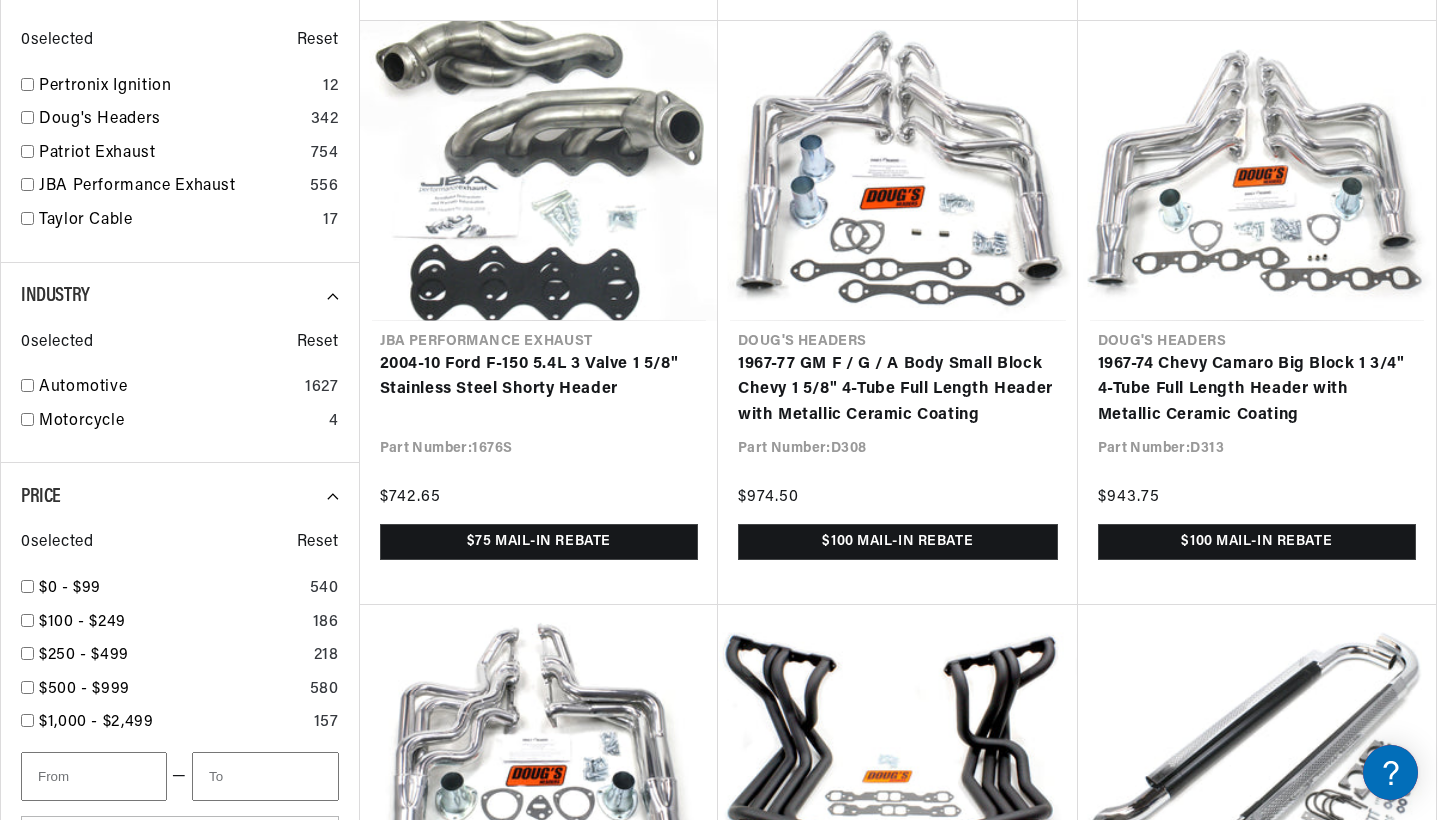 scroll, scrollTop: 0, scrollLeft: 747, axis: horizontal 